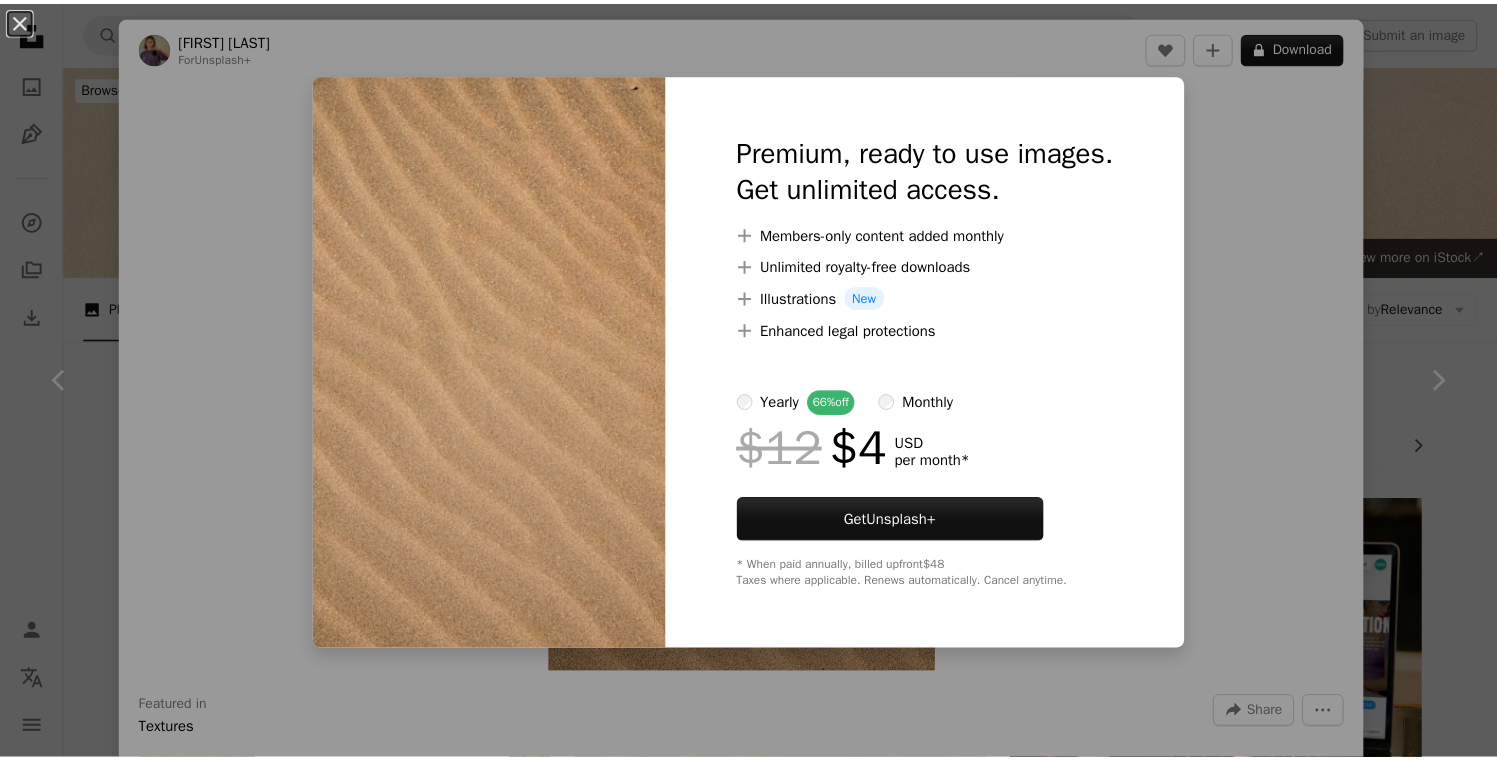 scroll, scrollTop: 1955, scrollLeft: 0, axis: vertical 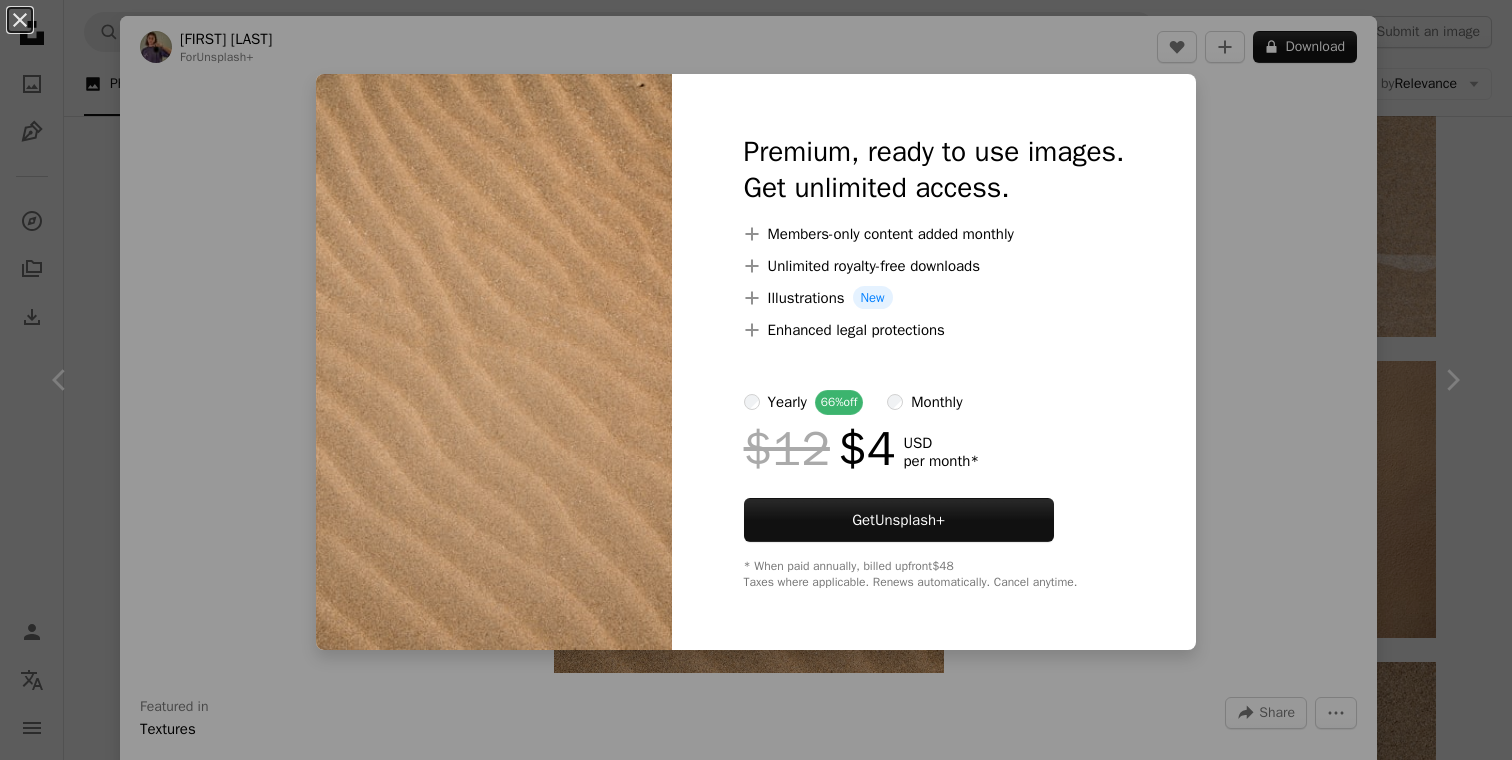 click on "An X shape Premium, ready to use images. Get unlimited access. A plus sign Members-only content added monthly A plus sign Unlimited royalty-free downloads A plus sign Illustrations  New A plus sign Enhanced legal protections yearly 66%  off monthly $12   $4 USD per month * Get  Unsplash+ * When paid annually, billed upfront  $48 Taxes where applicable. Renews automatically. Cancel anytime." at bounding box center [756, 380] 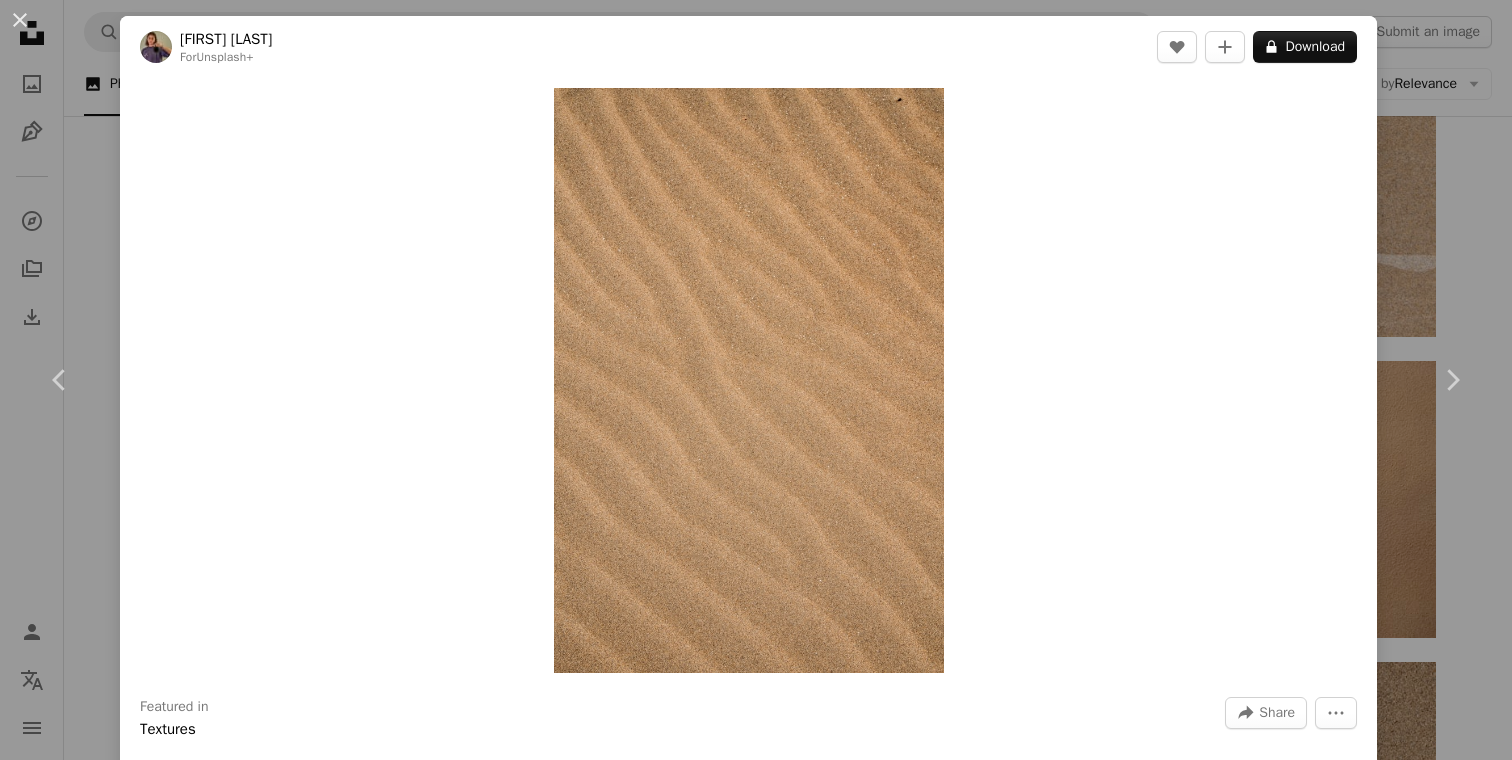 click on "Chevron left Chevron right [NAME] For Unsplash+ A heart A plus sign A lock Download Featured in Textures A forward-right arrow Share More Actions Calendar outlined Published on January 15, 2023 Safety Licensed under the Unsplash+ License wallpaper background texture pattern sand waves yellow wallpapers background texture backgrounds bright structure pattern wallpaper pure natural texture grit natural pattern Free images From this series Plus sign for Unsplash+ Related images Plus sign for Unsplash+ A heart A plus sign [NAME] For Unsplash+ A lock Download Plus sign for Unsplash+ A heart A plus sign [NAME] For Unsplash+ A lock Download Plus sign for Unsplash+ A heart A plus sign [NAME] For Unsplash+ A lock Download Plus sign for Unsplash+ A heart A plus sign [NAME] For Unsplash+ A lock Download Plus sign for Unsplash+ A heart A plus sign [NAME] For Unsplash+ A lock Download Plus sign for Unsplash+ A heart A plus sign [NAME] For" at bounding box center (756, 380) 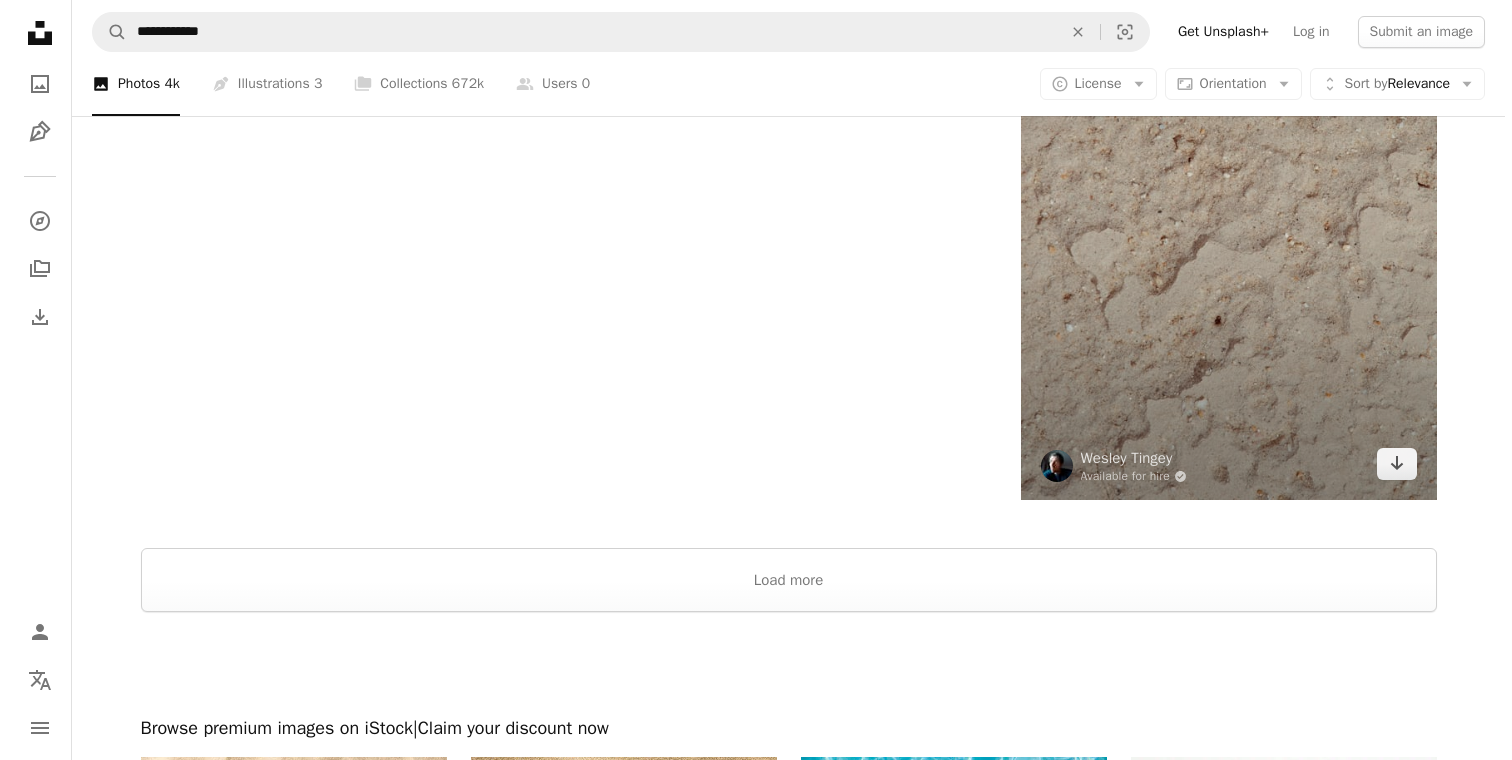 scroll, scrollTop: 3930, scrollLeft: 0, axis: vertical 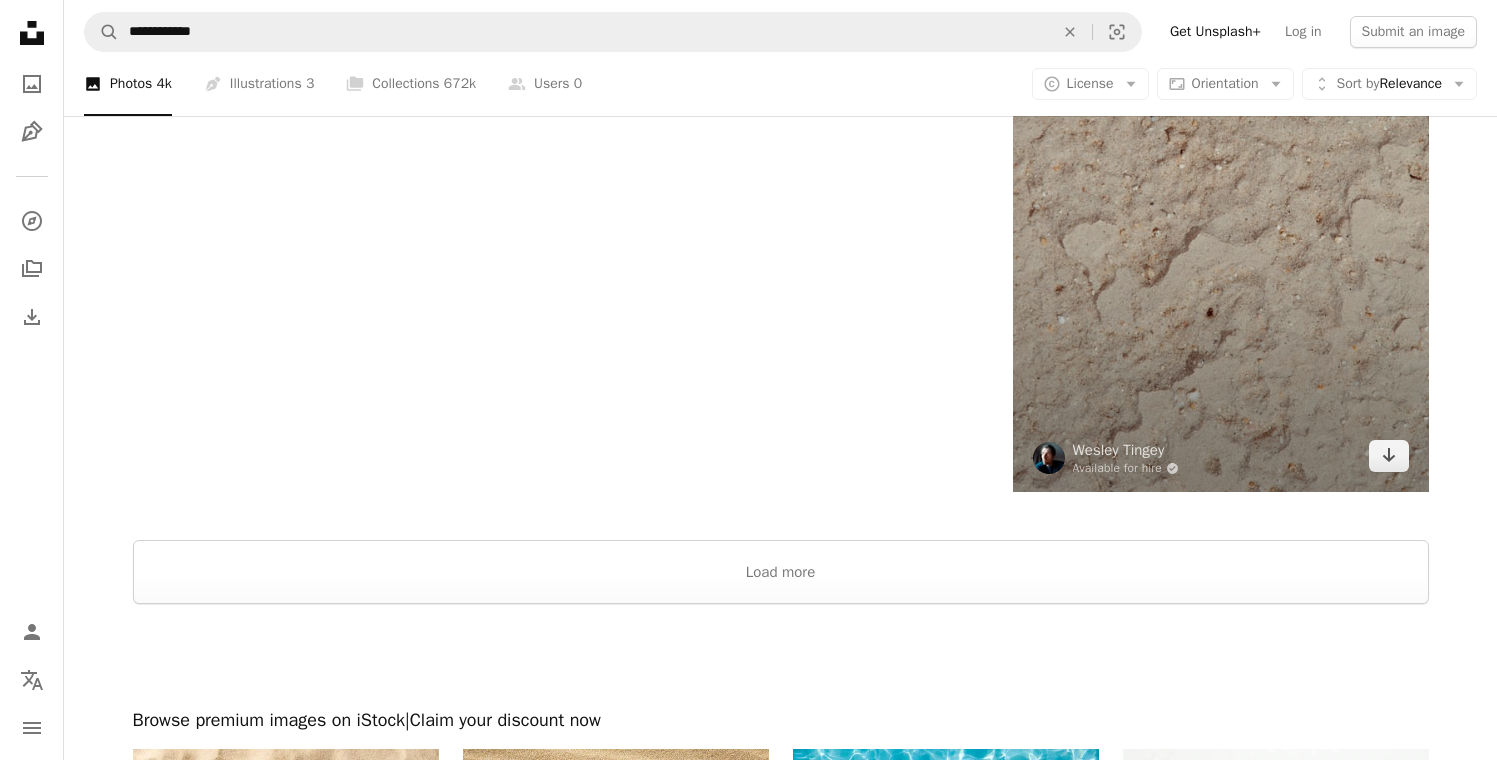 click at bounding box center (1221, 180) 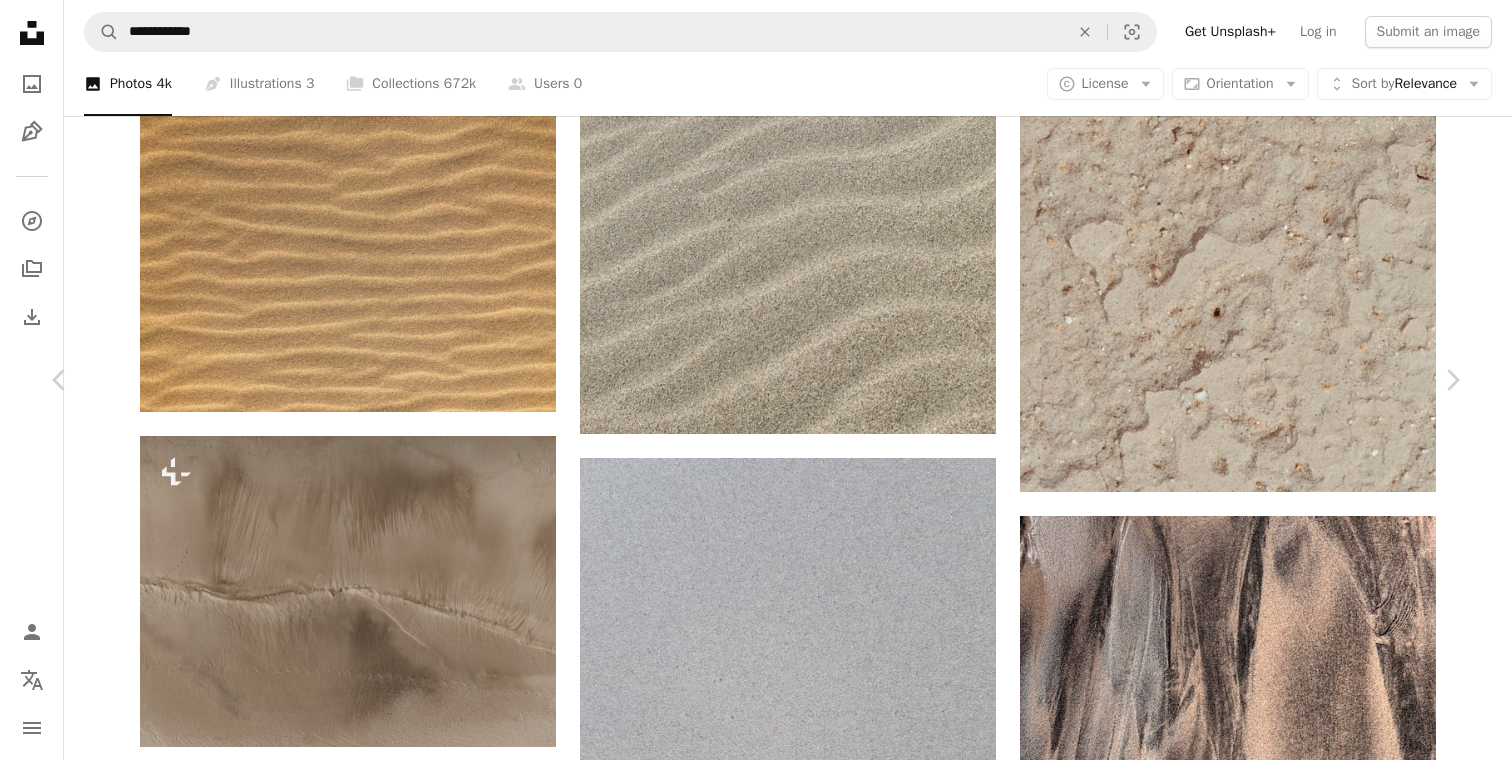 scroll, scrollTop: 2184, scrollLeft: 0, axis: vertical 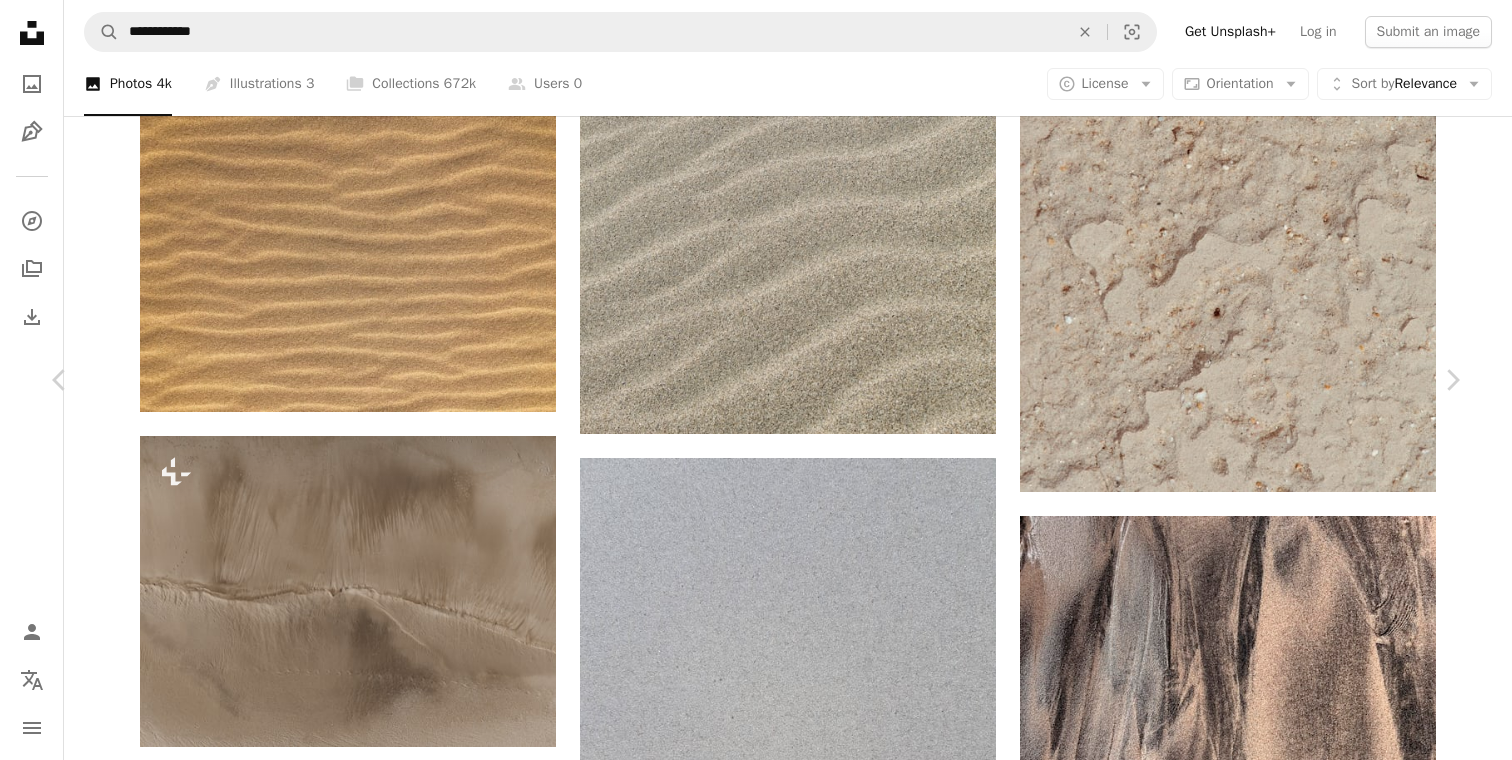click on "Download free" at bounding box center [1267, 4338] 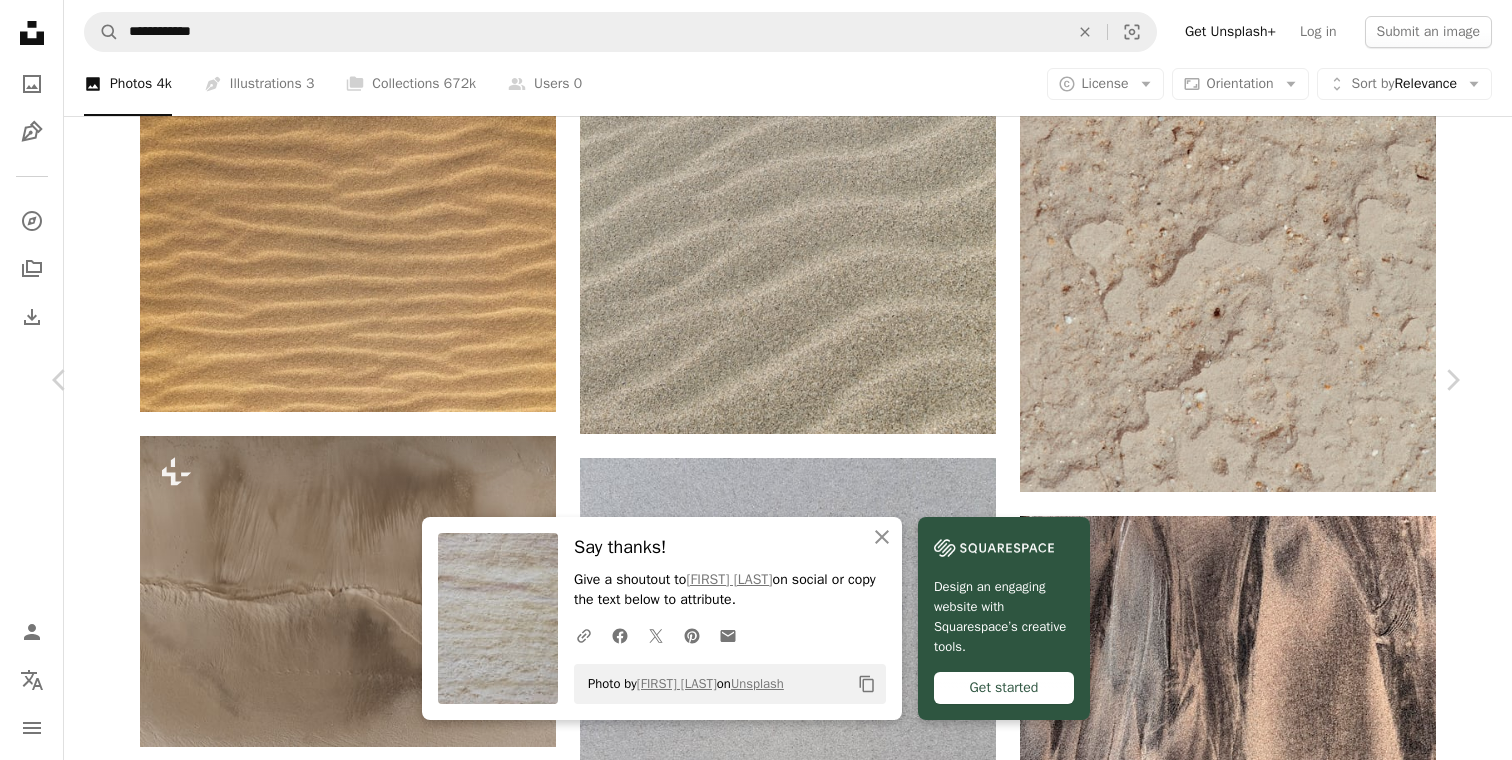 click on "A photo [FIRST] [LAST] For Unsplash+ Download A heart A plus sign [FIRST] [LAST] Available for hire A checkmark inside of a circle Arrow pointing down A heart A plus sign [FIRST] [LAST]" at bounding box center [756, 180] 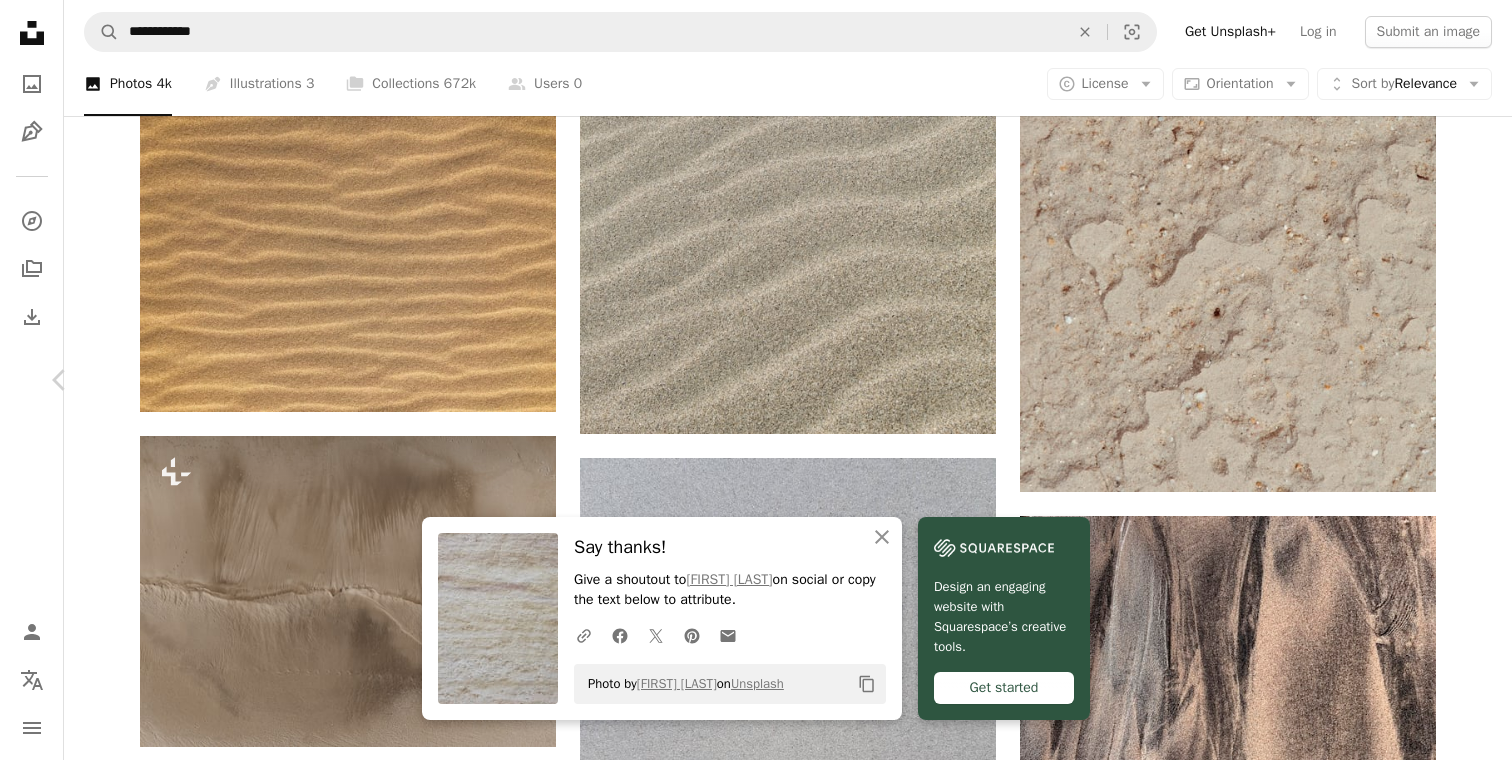 click on "Chevron right" at bounding box center [1452, 380] 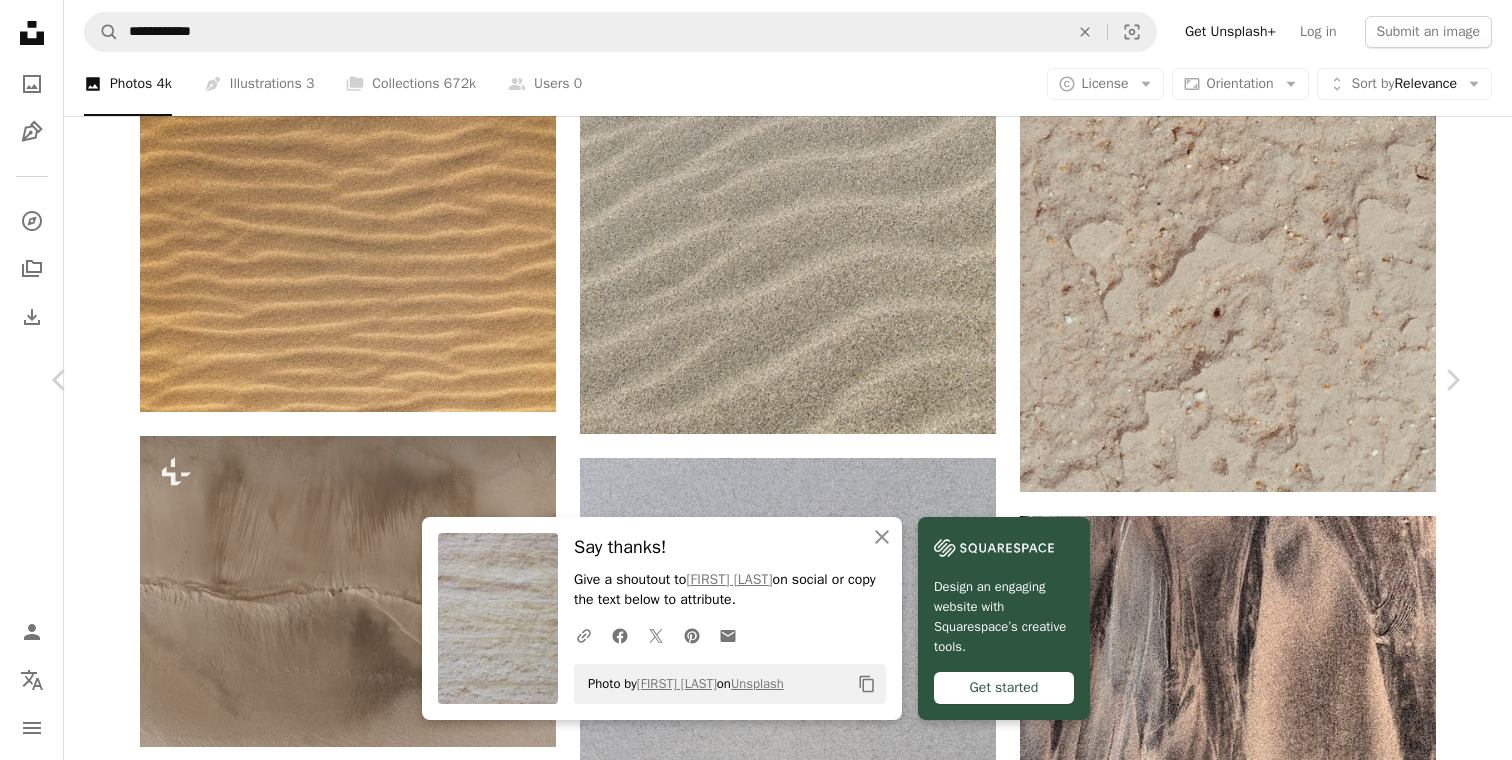 click on "Say thanks! Give a shoutout to [FIRST] [LAST] on social or copy the text below to attribute. Photo by [FIRST] [LAST] on Unsplash Copy content [FIRST] [LAST] Available for hire A checkmark inside of a circle A heart A plus sign Download free Chevron down Zoom in ––– –– – ––– – –––– –––– ––– –– – ––– – –––– –––– ––– –– – ––– – –––– –––– A forward-right arrow Share Info icon Info More Actions marble background ––– – ––– – – –– – ––––. ––– ––– –––– ––––– ––– ––– – –––– –––– ––– ––– ––––– –––– Browse premium related images on iStock | Related images" at bounding box center (756, 4671) 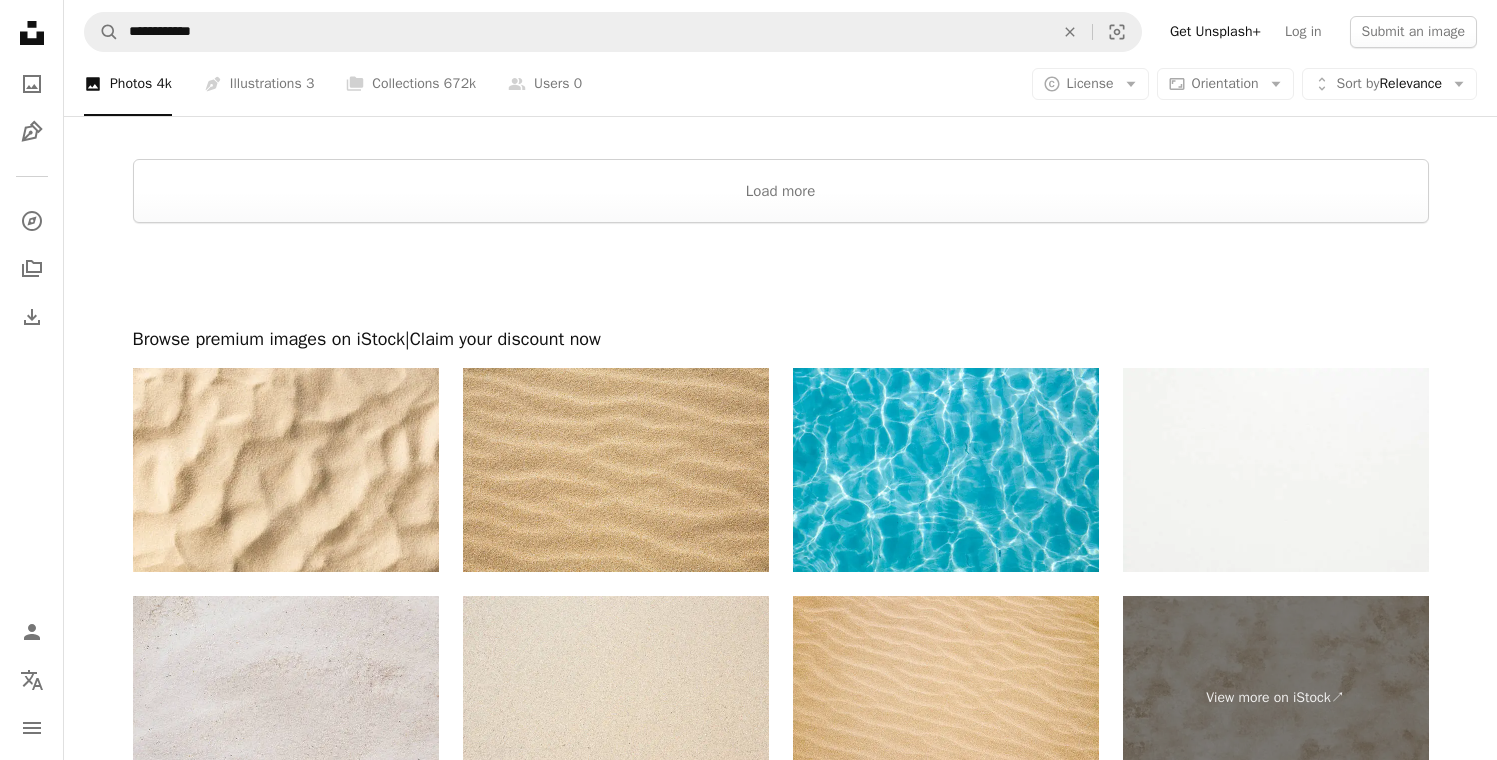 scroll, scrollTop: 7461, scrollLeft: 0, axis: vertical 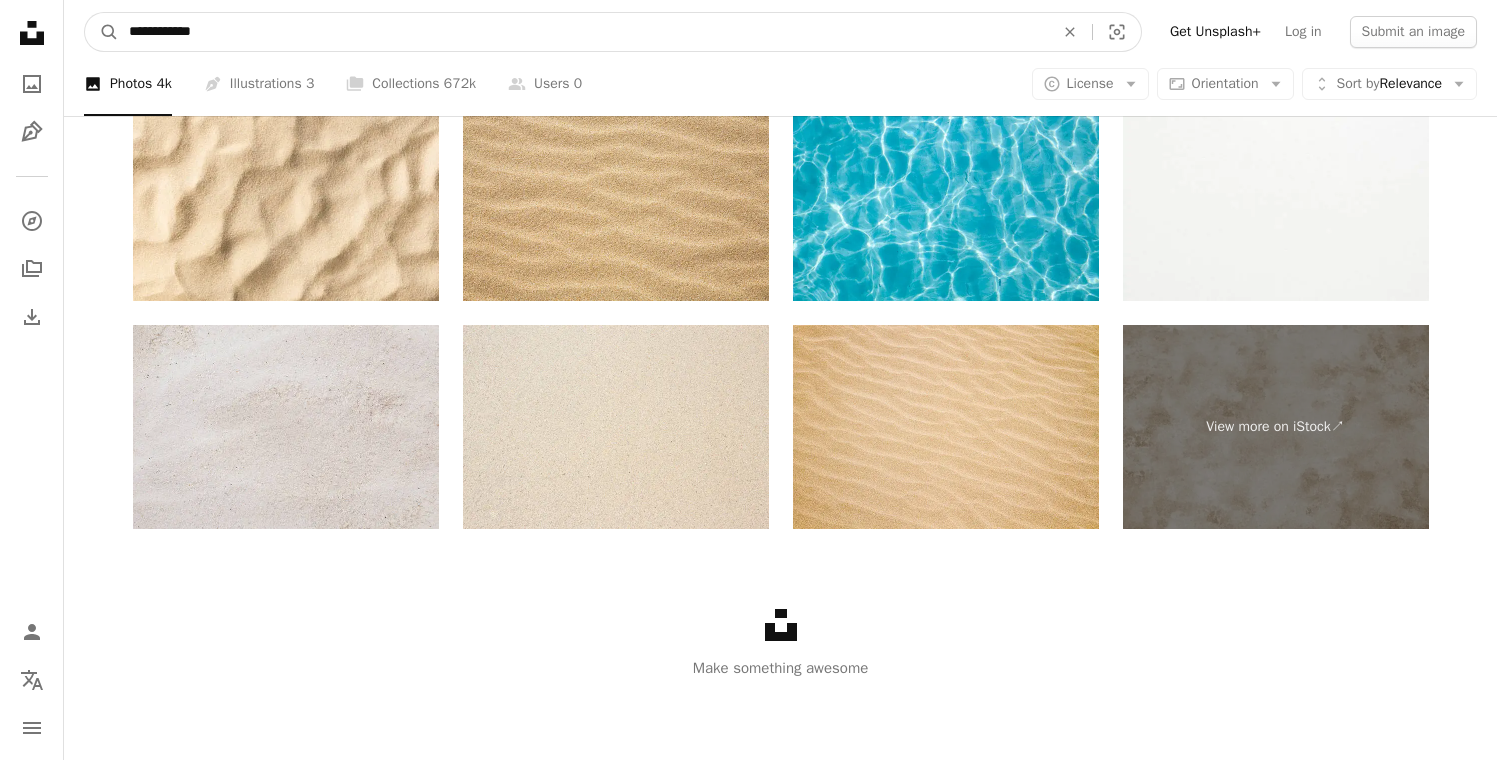 click on "**********" at bounding box center [583, 32] 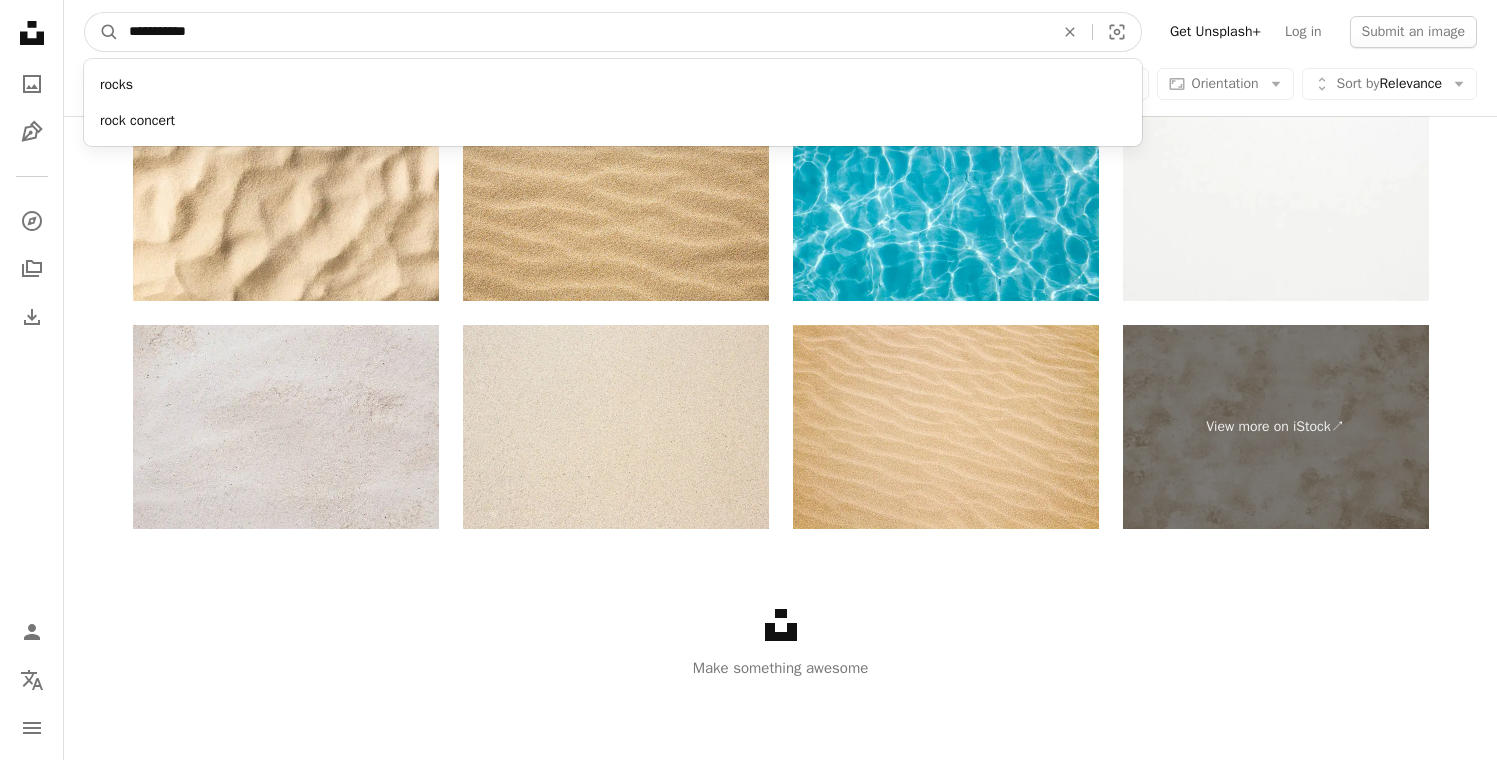 type on "**********" 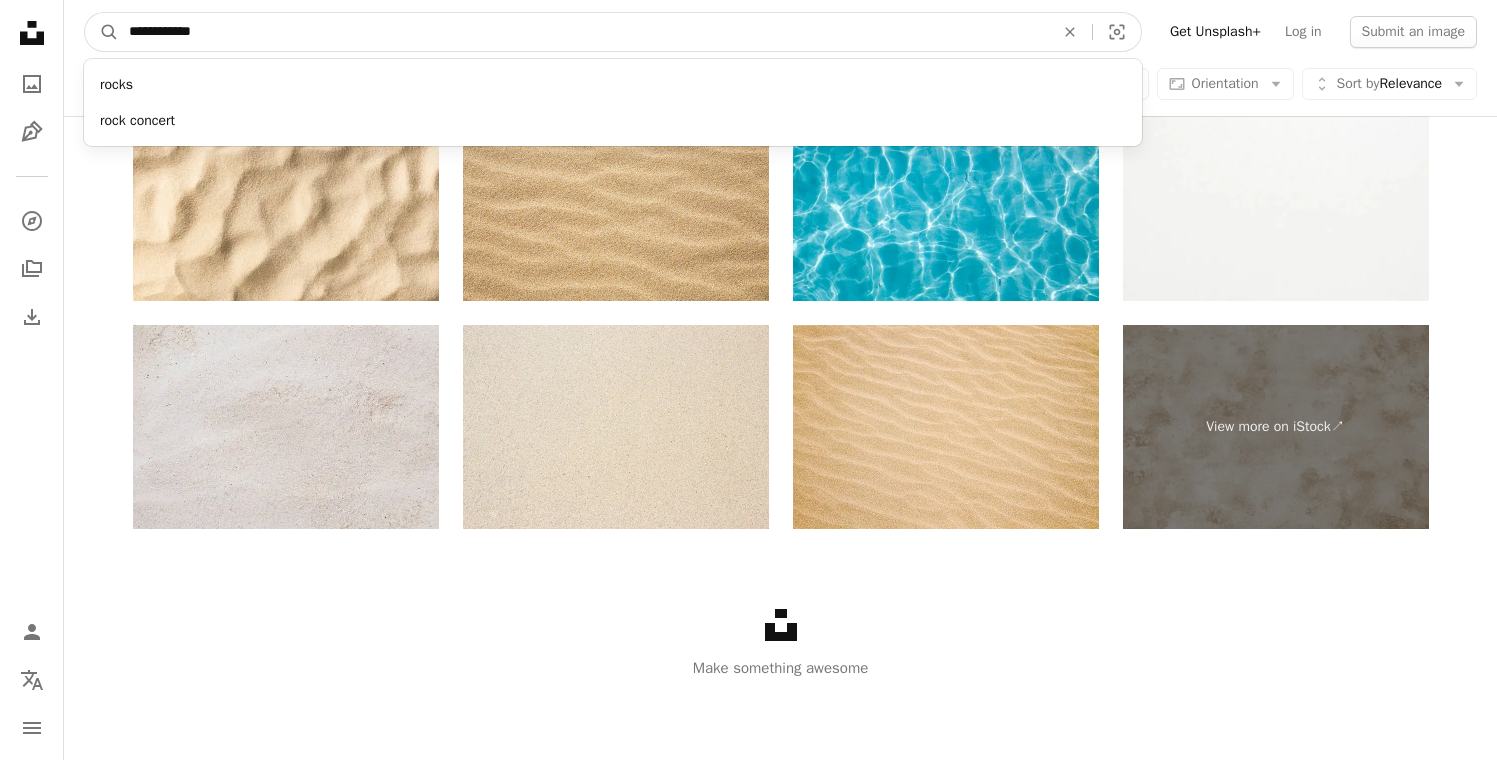 click on "A magnifying glass" at bounding box center [102, 32] 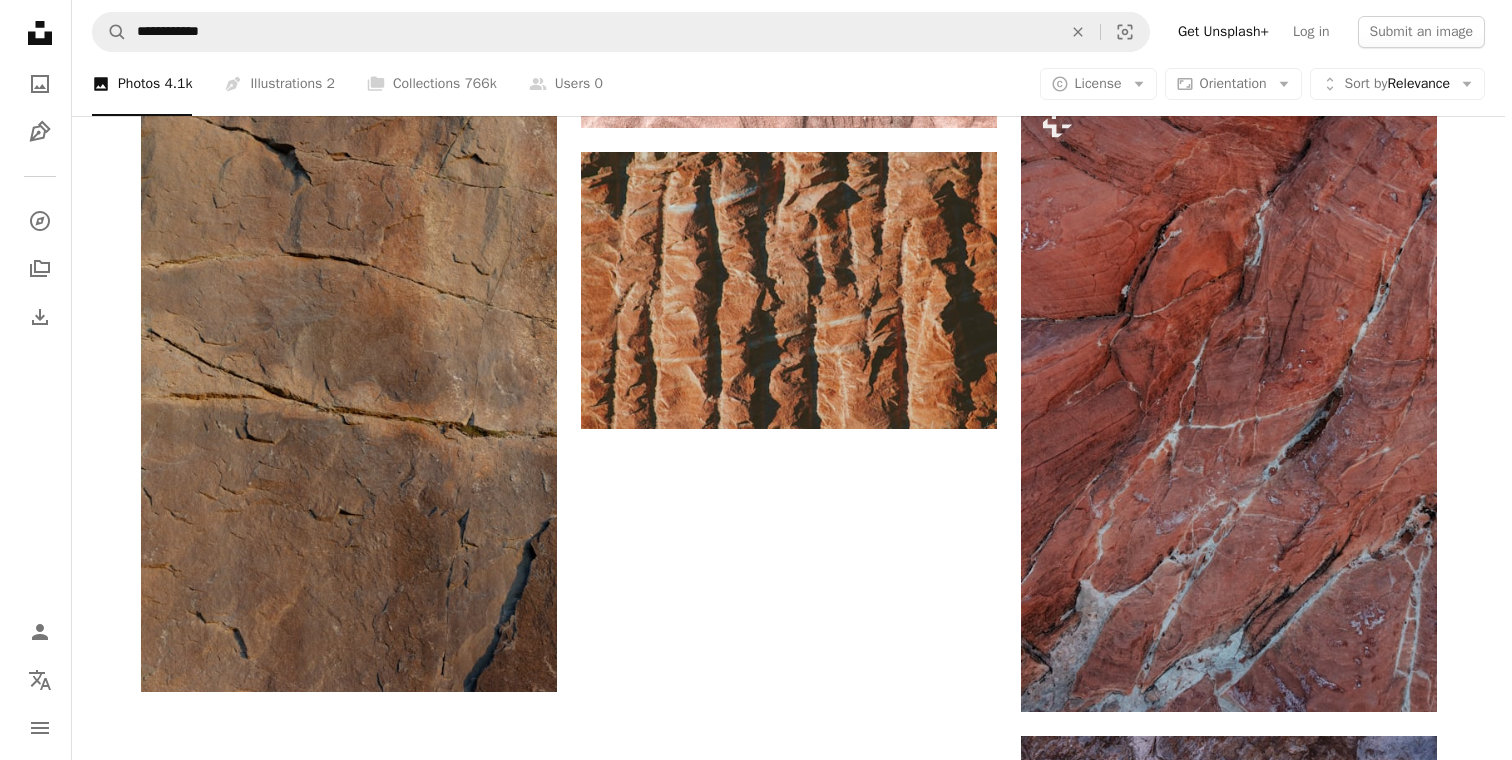 scroll, scrollTop: 3646, scrollLeft: 0, axis: vertical 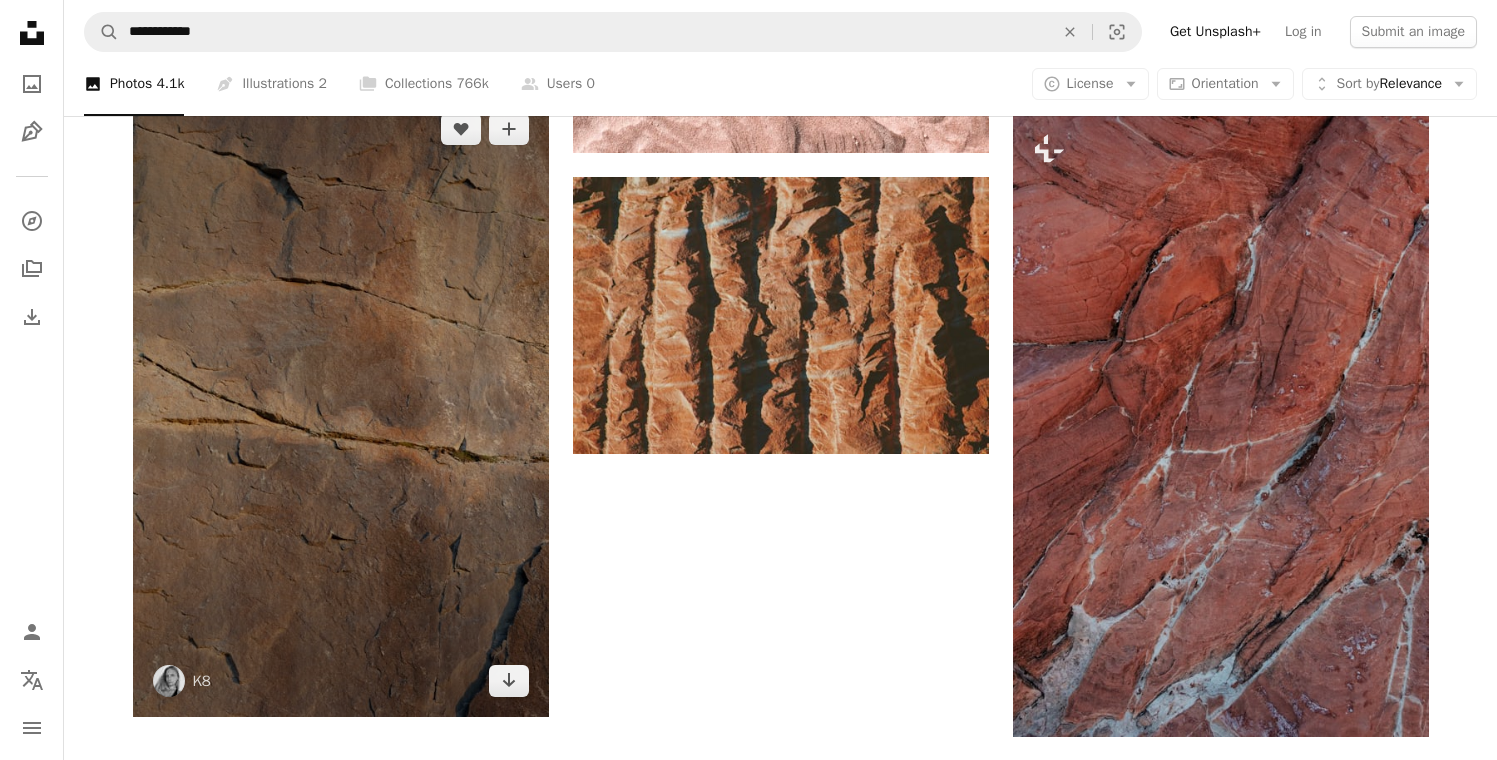 click at bounding box center [341, 405] 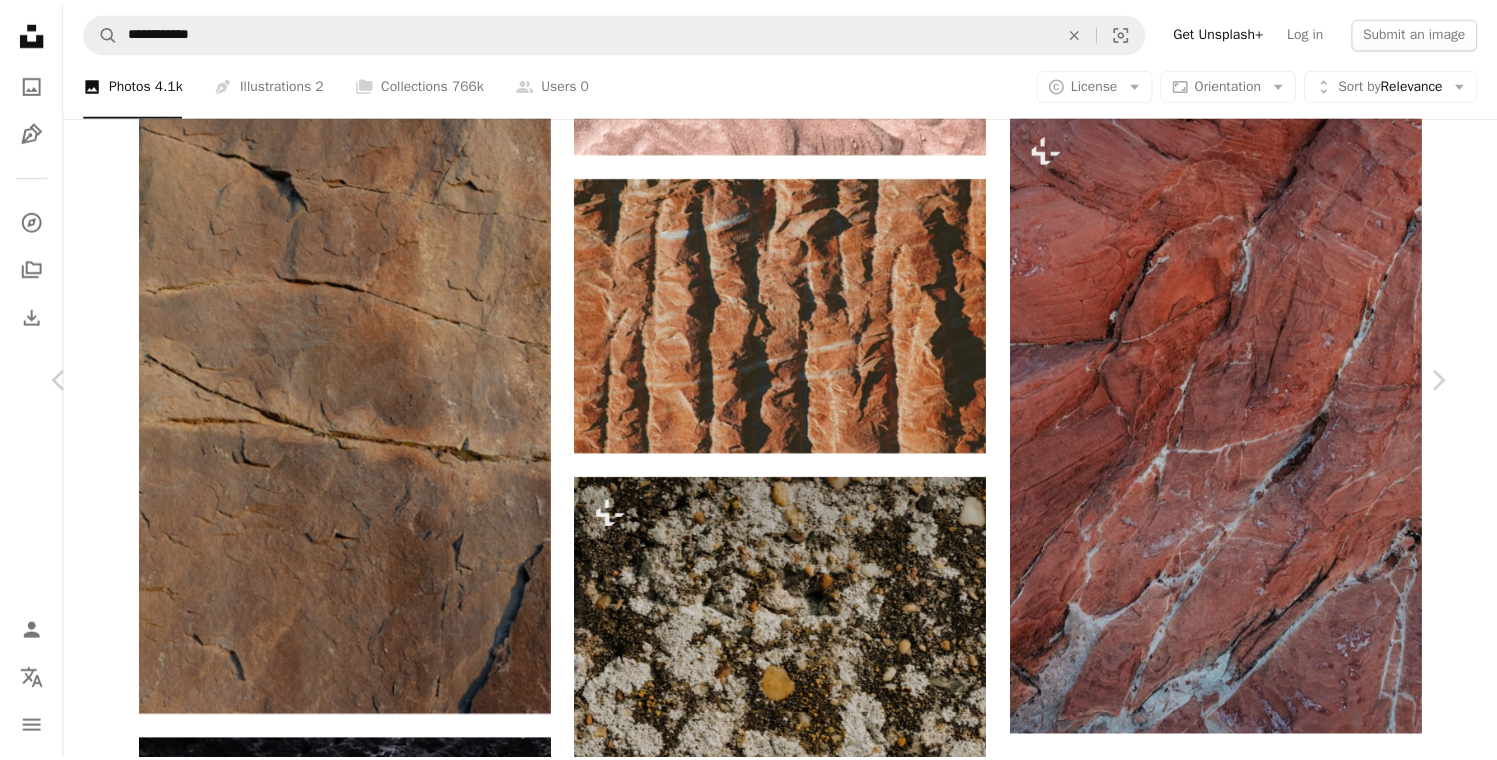 scroll, scrollTop: 0, scrollLeft: 0, axis: both 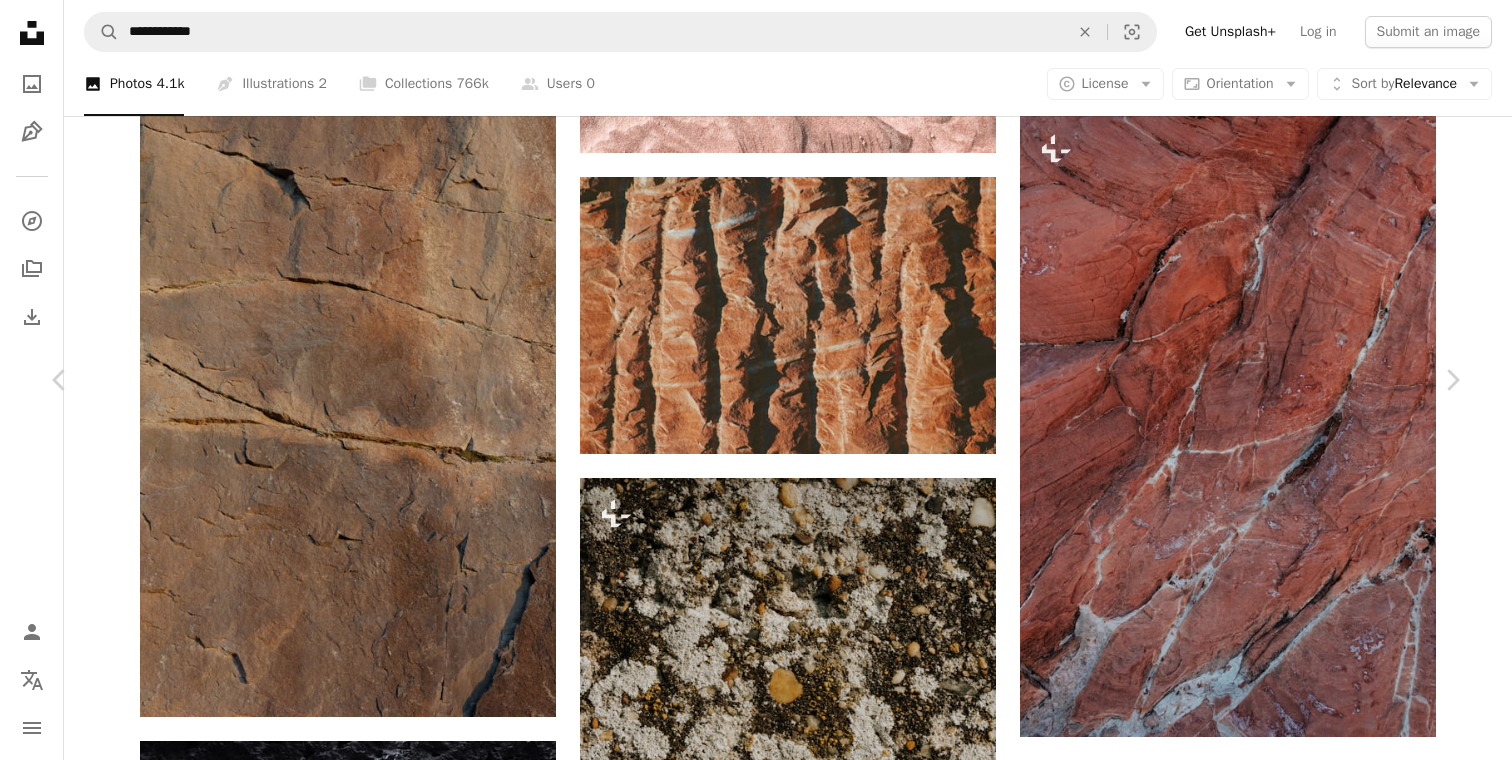 click on "Download free" at bounding box center [1267, 5759] 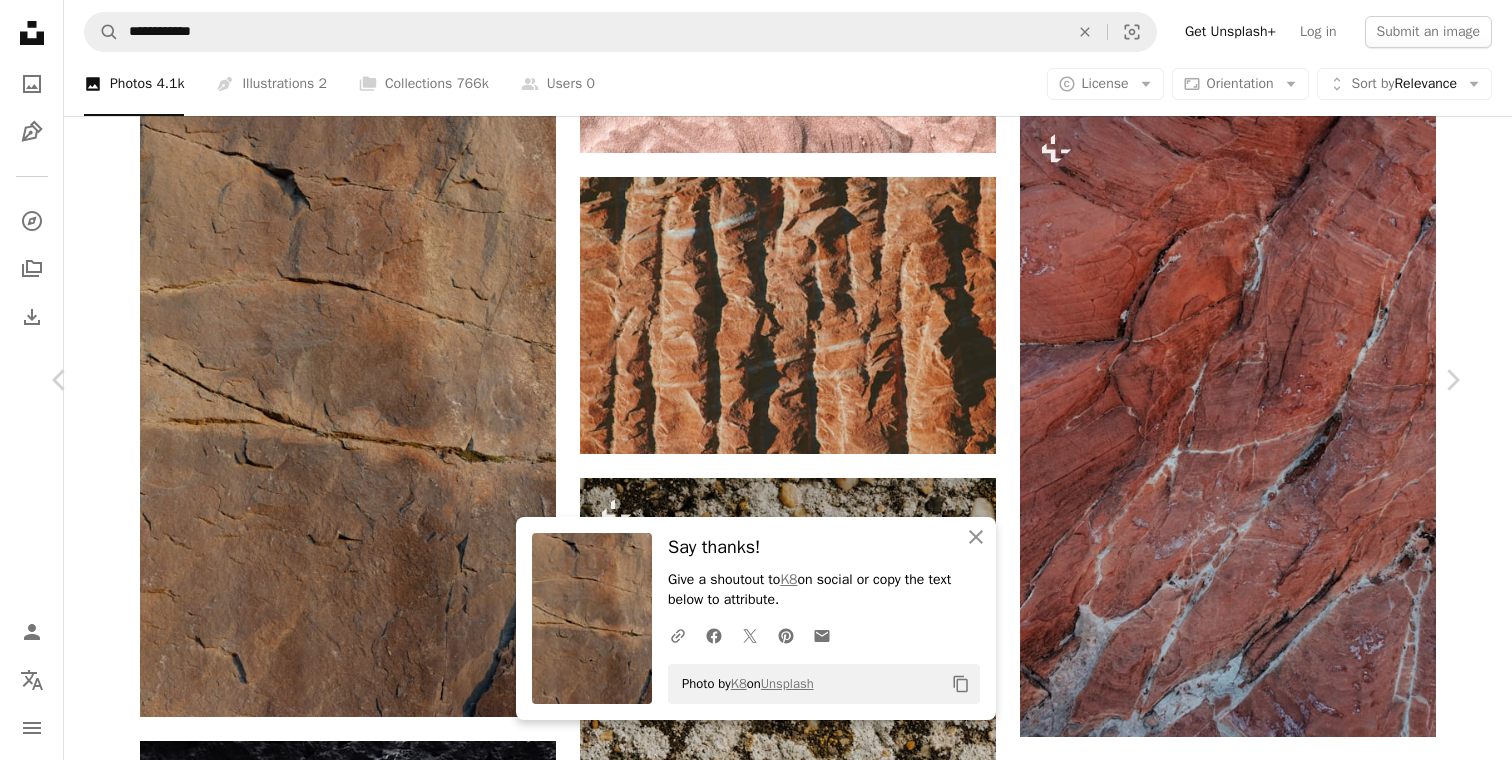 click on "Say thanks! Give a shoutout to [NAME] on social or copy the text below to attribute. Photo by [NAME] on Unsplash Copy content [NAME] _k8_ A heart A plus sign Download free Chevron down Zoom in Views 685,996 Downloads 8,918 Featured in Textures A forward-right arrow Share Info icon Info More Actions A rock Calendar outlined Published on August 23, 2020 Camera Canon, EOS 60D Safety Free to use under the Unsplash License texture pattern rock wallpaper green natural brown outdoors soil archaeology slate flagstone Public domain images Browse premium related images on iStock | Save 20% with code UNSPLASH20 View more on iStock ↗ Related images A heart A plus sign [NAME] Arrow pointing down Plus sign for Unsplash+ A heart A plus sign [NAME] For Unsplash+ A lock Download A heart A plus sign [NAME] Available for hire Arrow pointing down" at bounding box center (756, 6092) 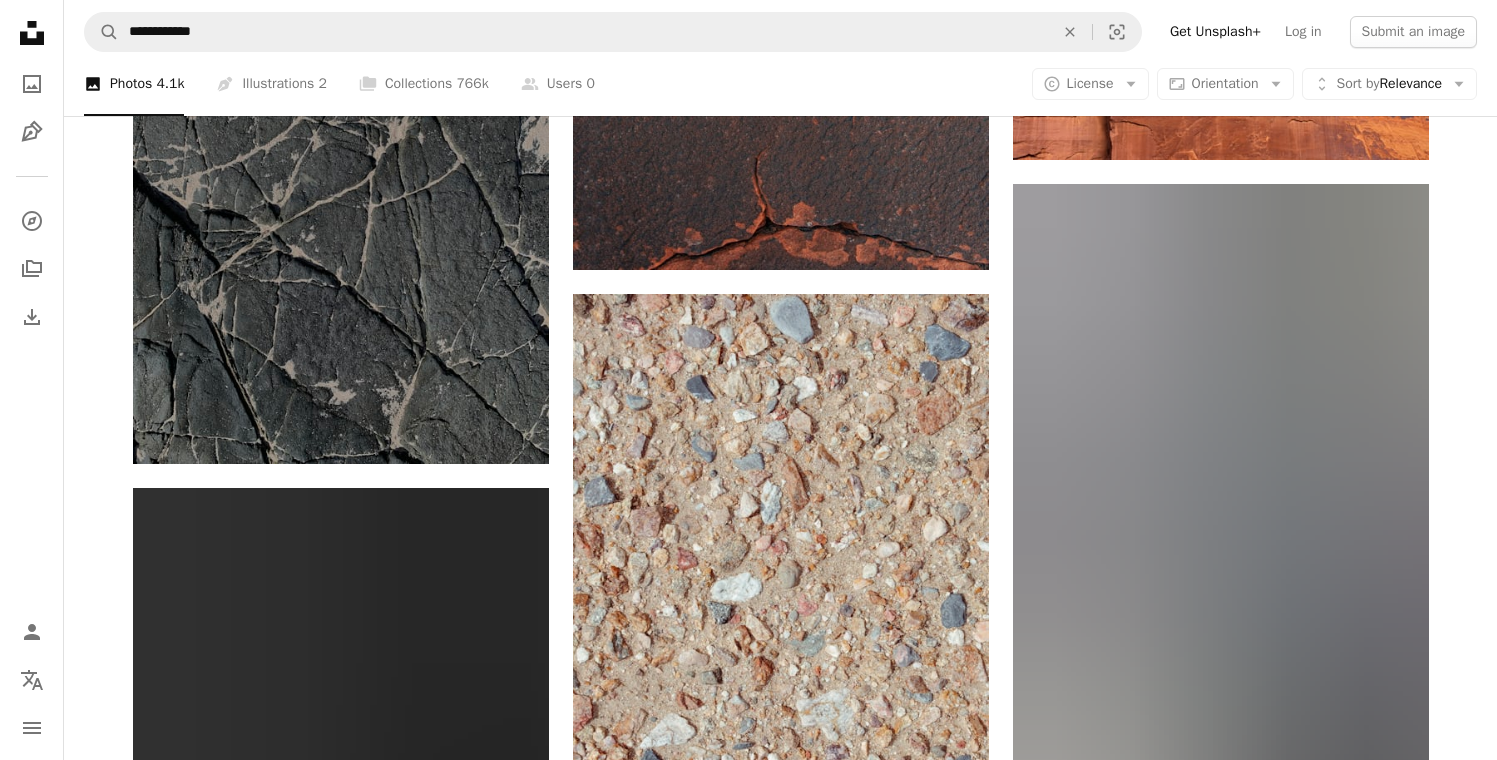 scroll, scrollTop: 5128, scrollLeft: 0, axis: vertical 